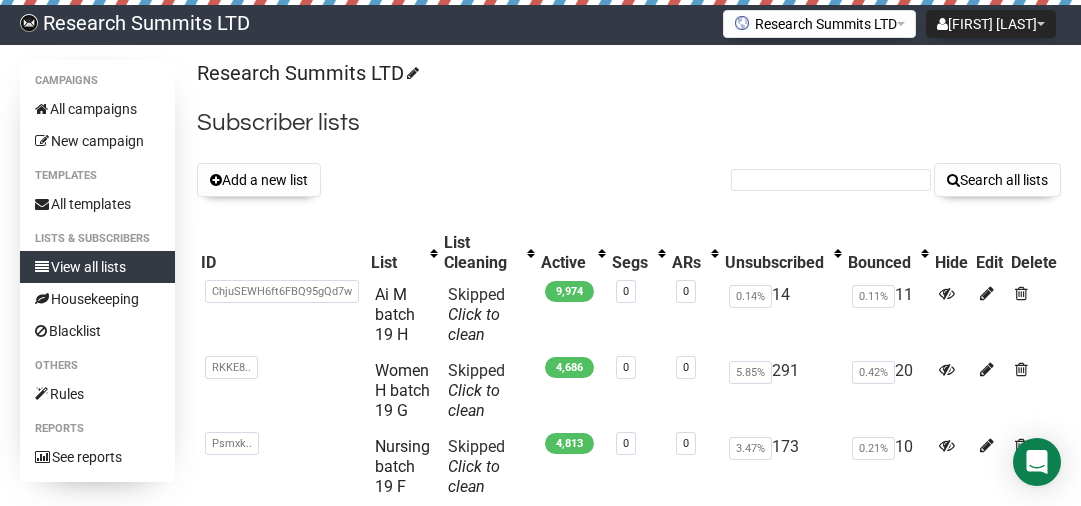 scroll, scrollTop: 0, scrollLeft: 0, axis: both 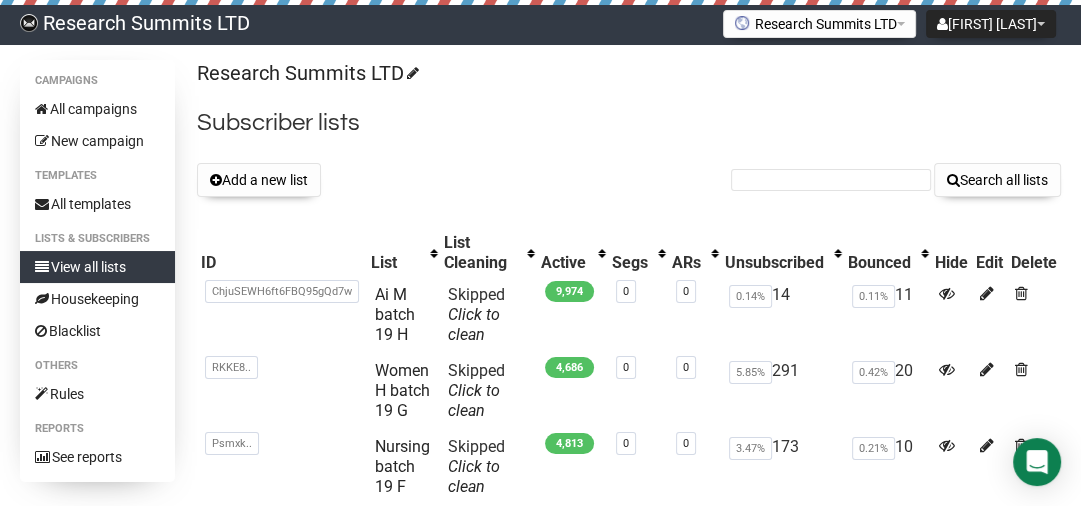 click on "Add a new list" at bounding box center [259, 180] 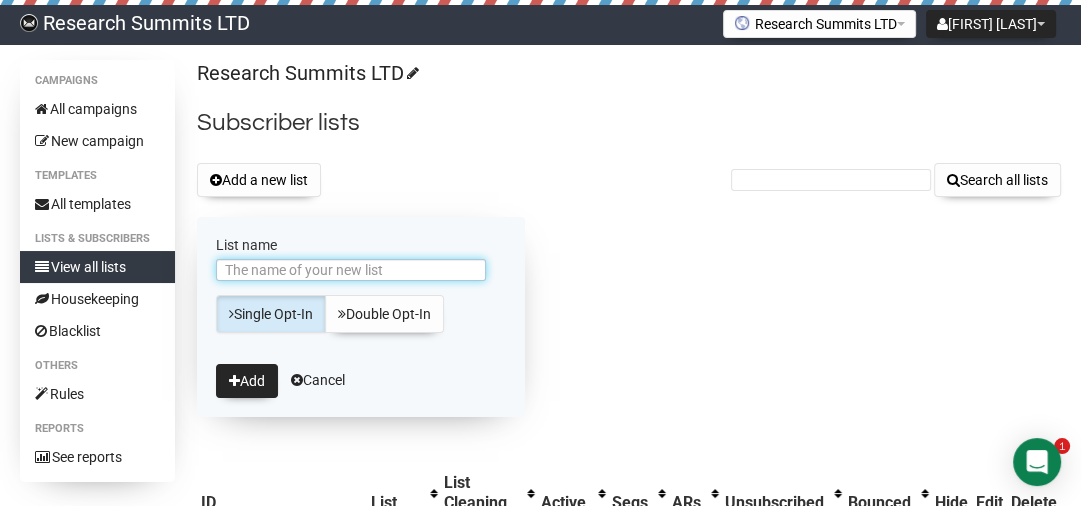 scroll, scrollTop: 0, scrollLeft: 0, axis: both 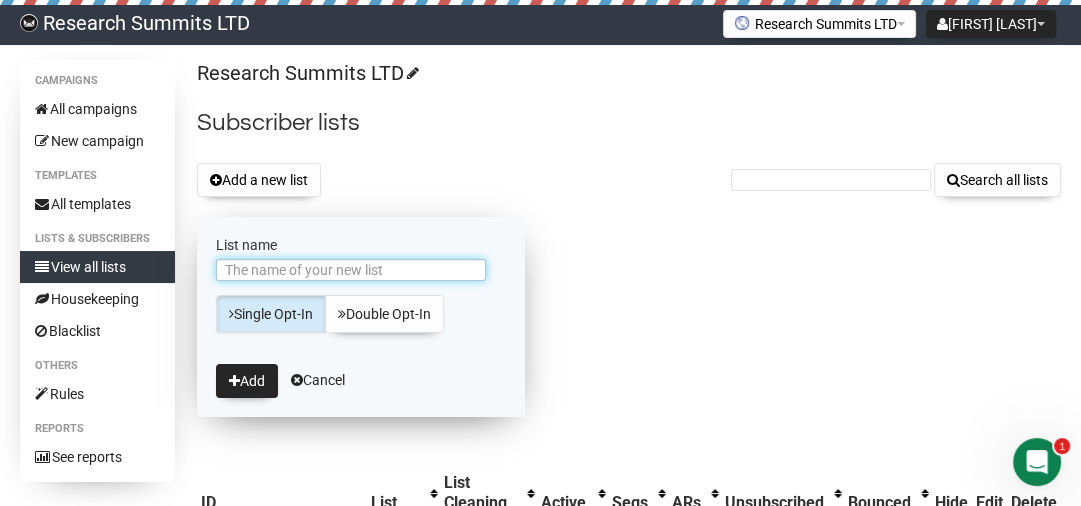 click on "List name" at bounding box center [351, 270] 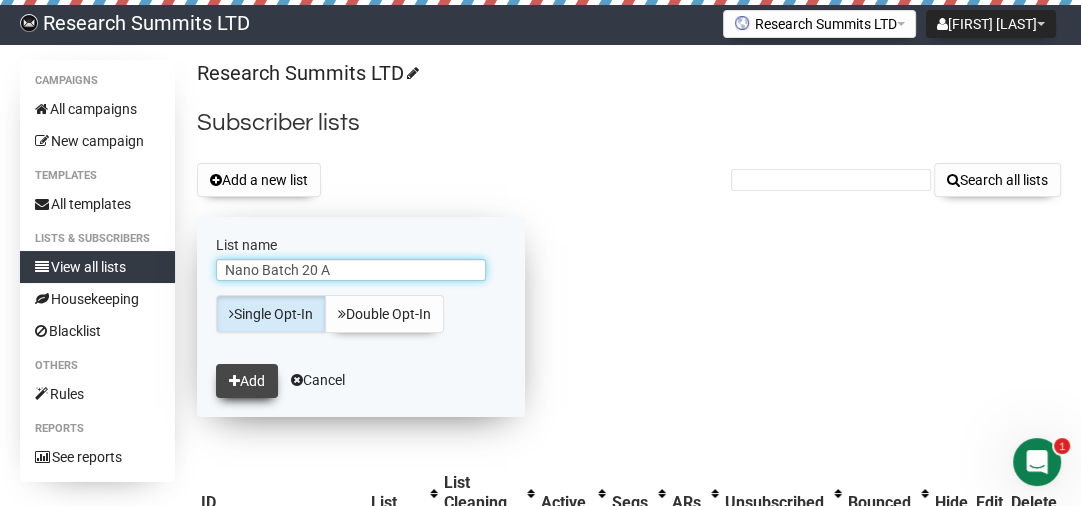 type on "Nano Batch 20 A" 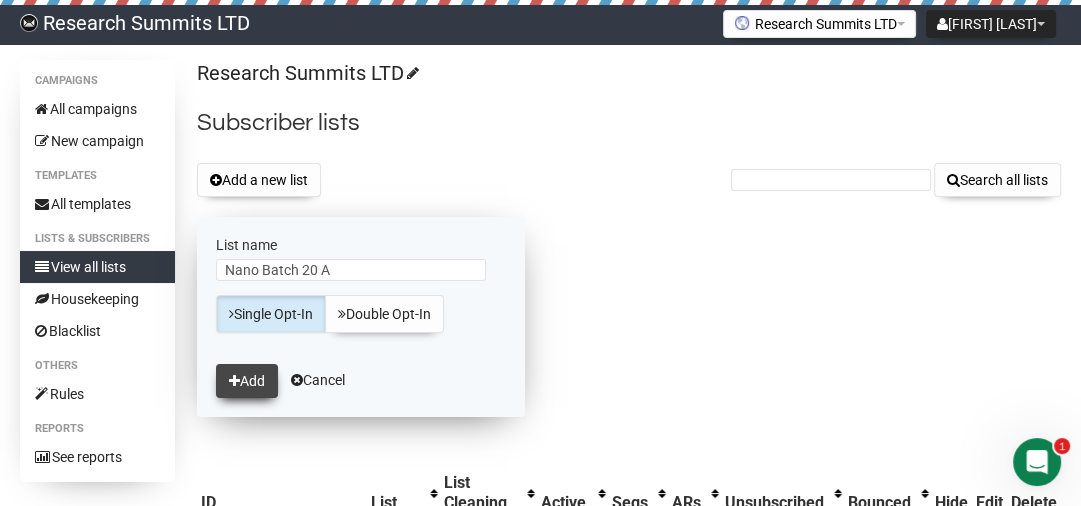 click on "Add" at bounding box center (247, 381) 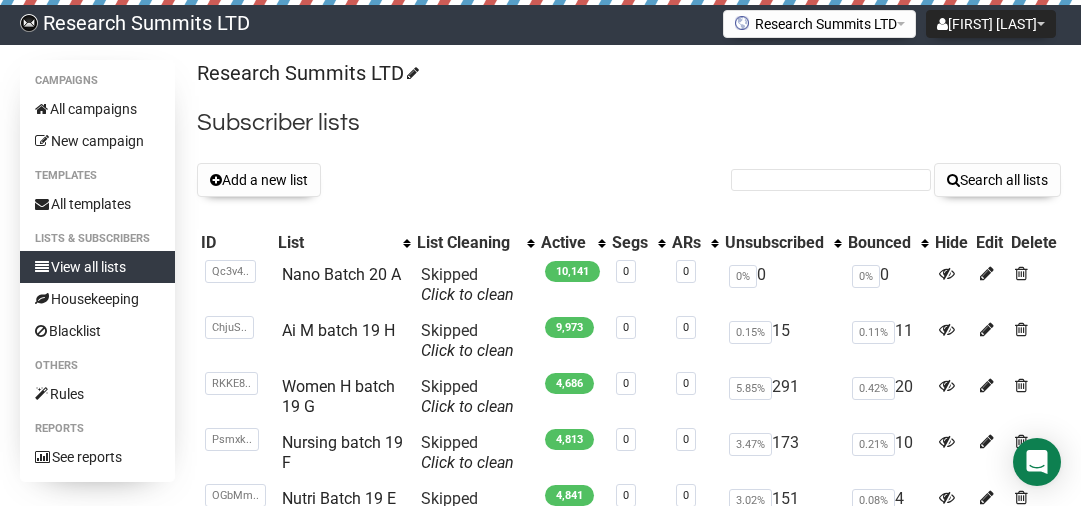 scroll, scrollTop: 0, scrollLeft: 0, axis: both 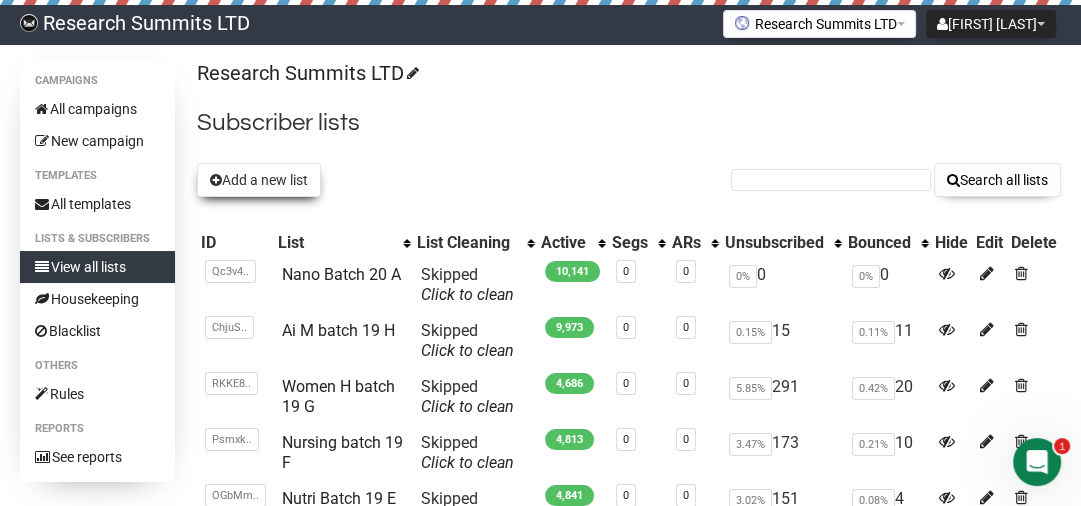 click on "Add a new list" at bounding box center (259, 180) 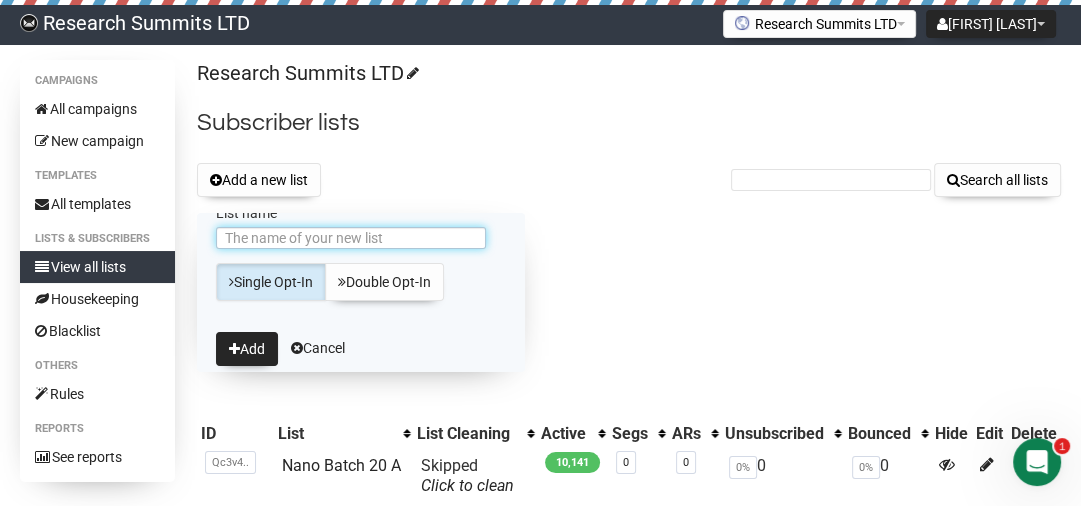 scroll, scrollTop: 0, scrollLeft: 0, axis: both 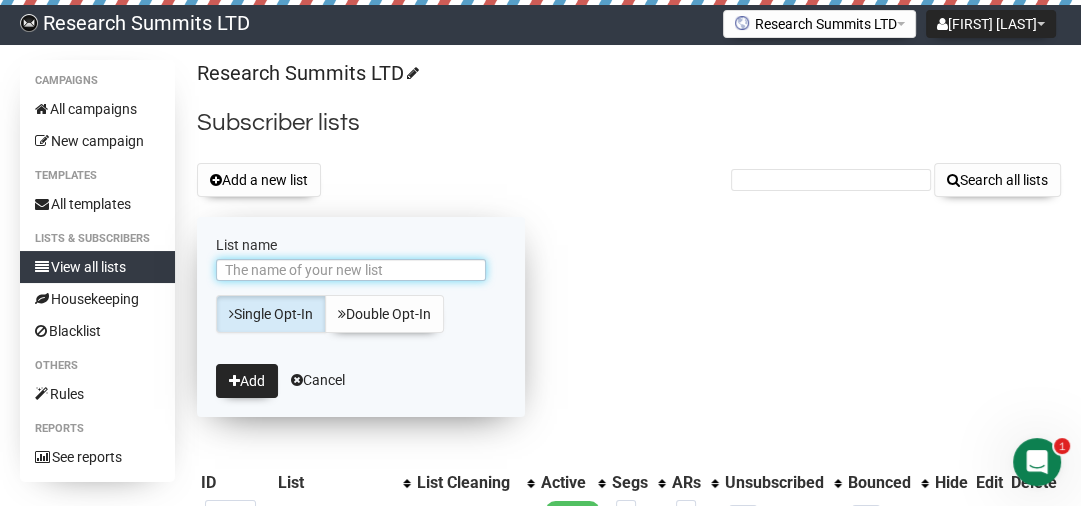 click on "List name" at bounding box center [351, 270] 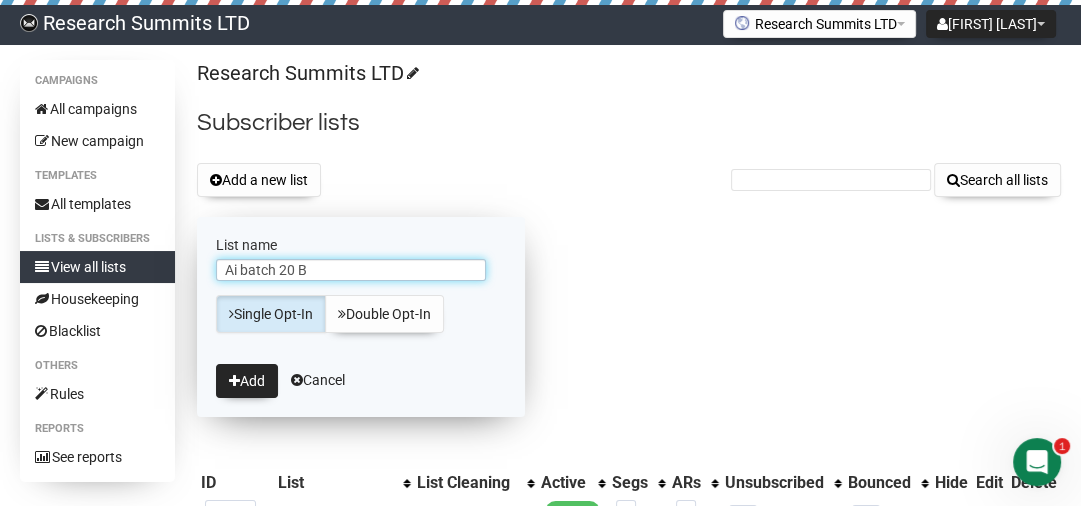 type on "Ai batch 20 B" 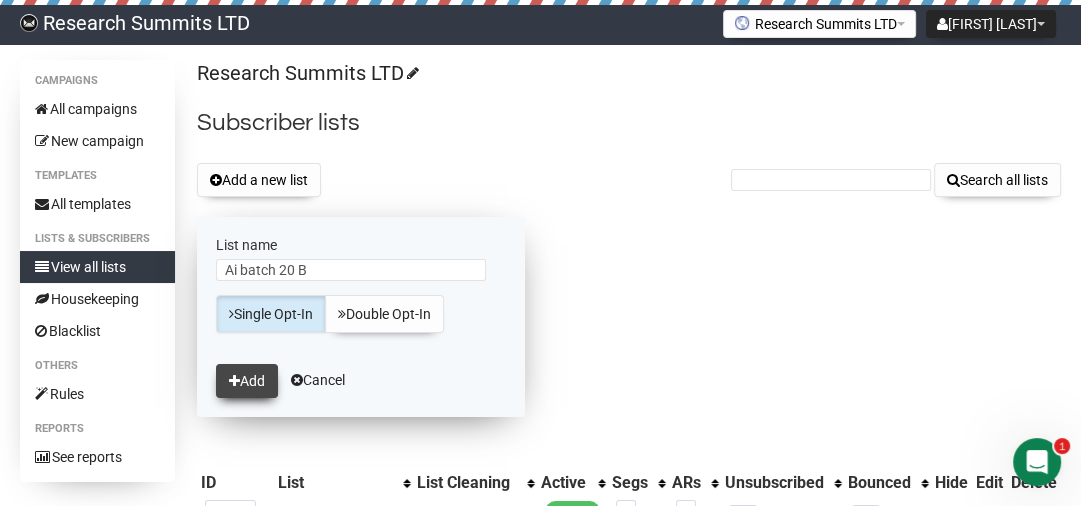 drag, startPoint x: 242, startPoint y: 360, endPoint x: 241, endPoint y: 370, distance: 10.049875 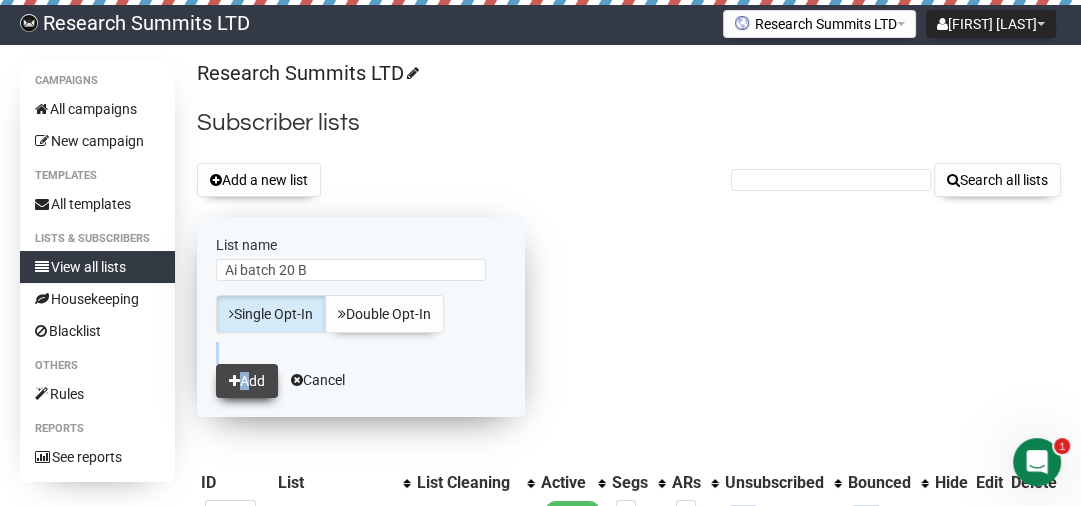 click on "Add" at bounding box center (247, 381) 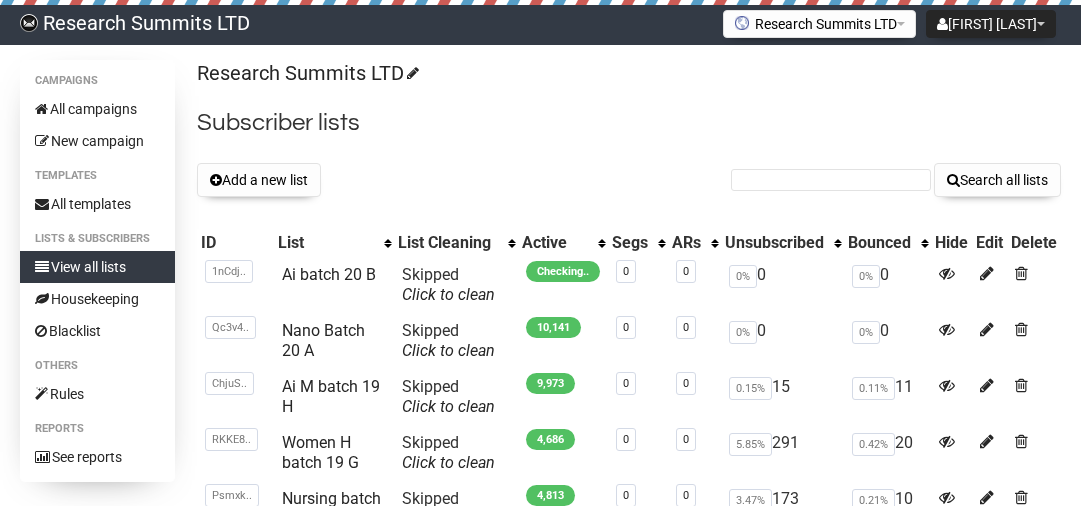 scroll, scrollTop: 0, scrollLeft: 0, axis: both 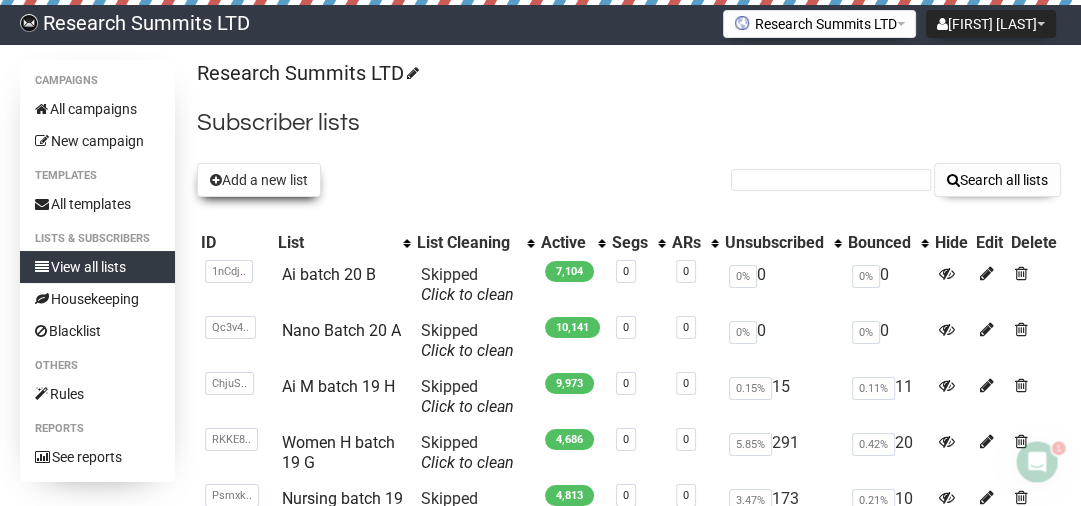 click on "Add a new list" at bounding box center [259, 180] 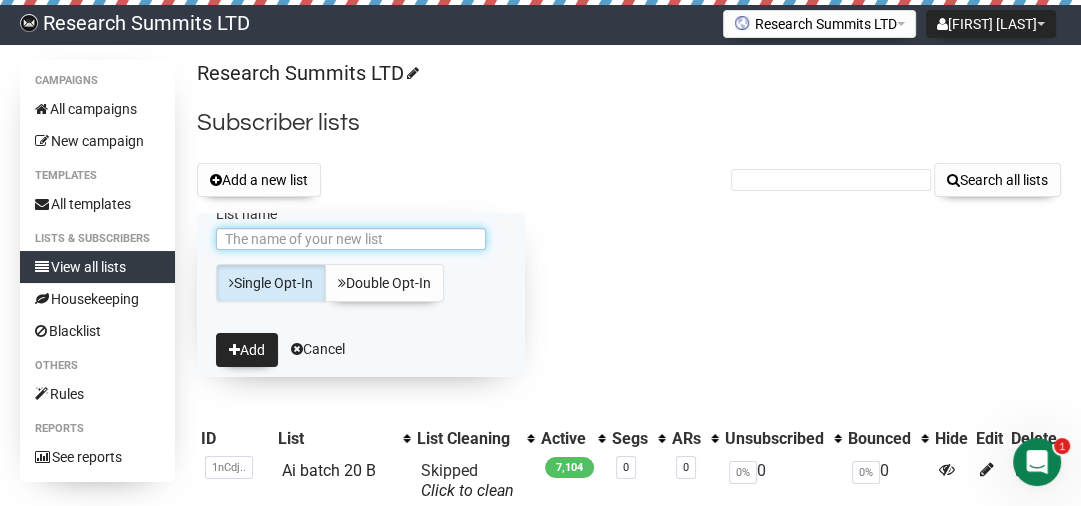 scroll, scrollTop: 0, scrollLeft: 0, axis: both 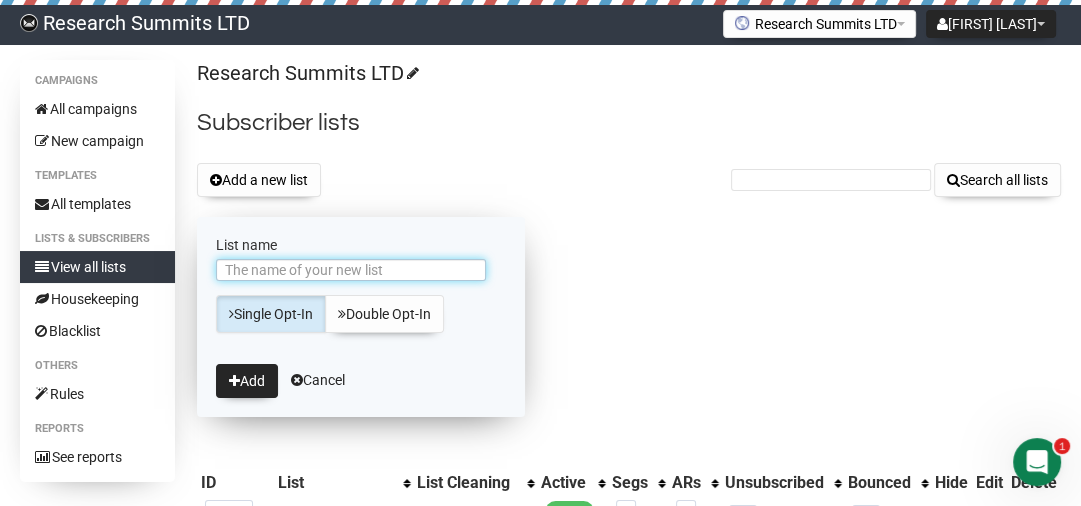 click on "List name" at bounding box center [351, 270] 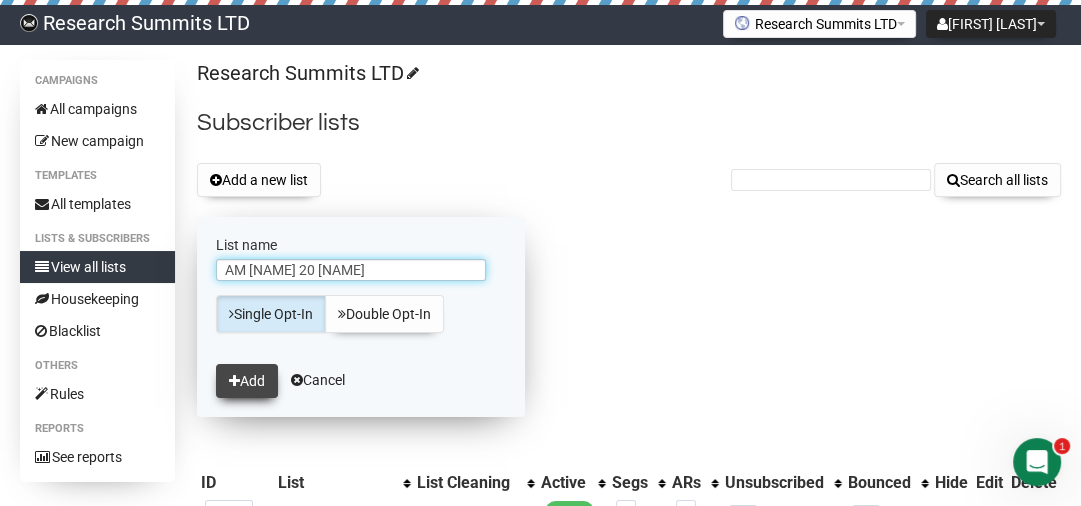 type on "AM batch 20 C" 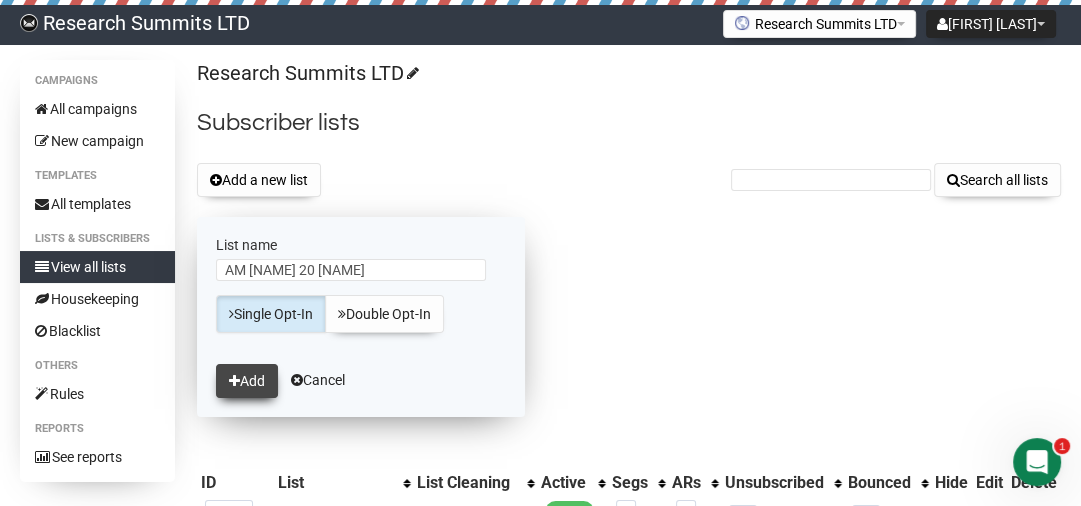 click on "Add" at bounding box center [247, 381] 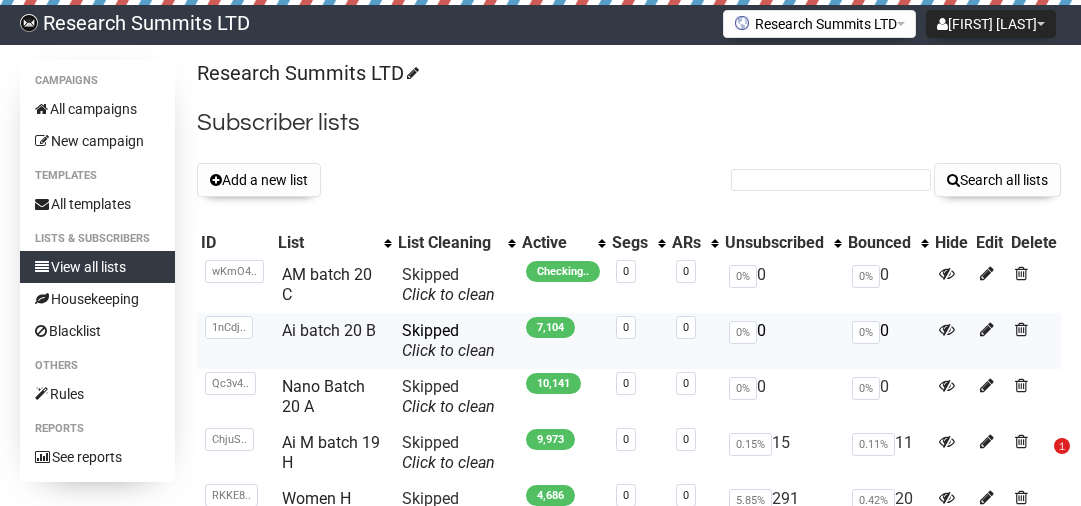 scroll, scrollTop: 0, scrollLeft: 0, axis: both 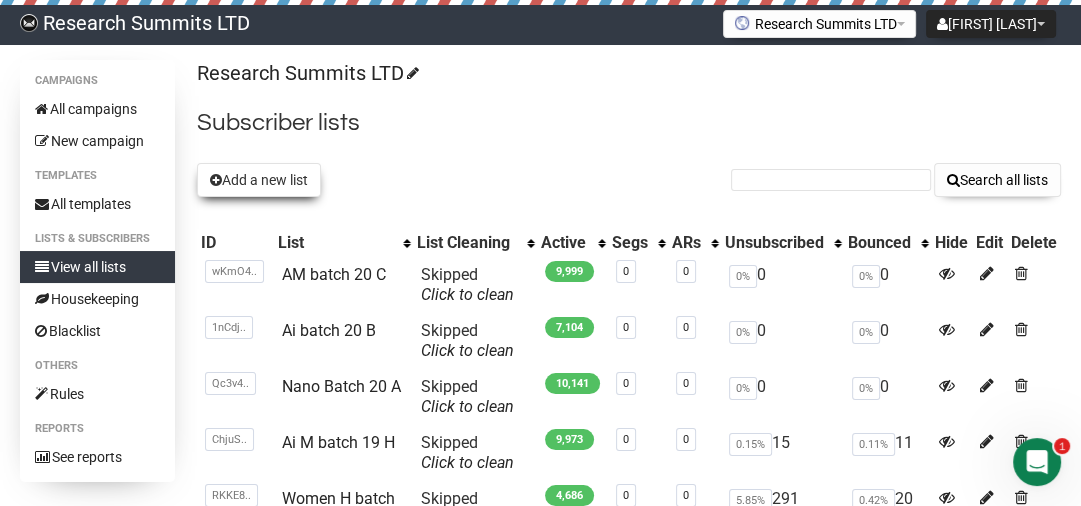 click on "Add a new list" at bounding box center (259, 180) 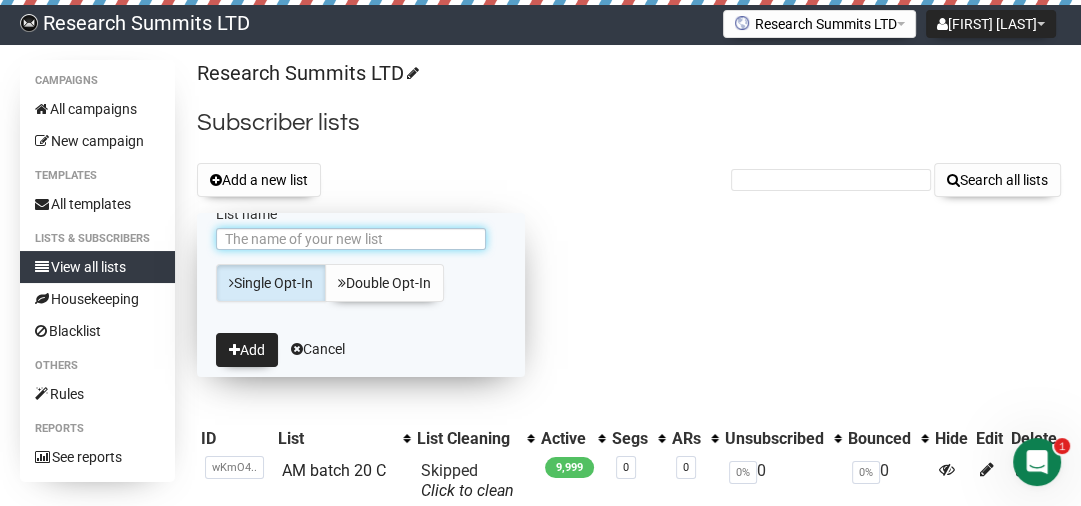 scroll, scrollTop: 0, scrollLeft: 0, axis: both 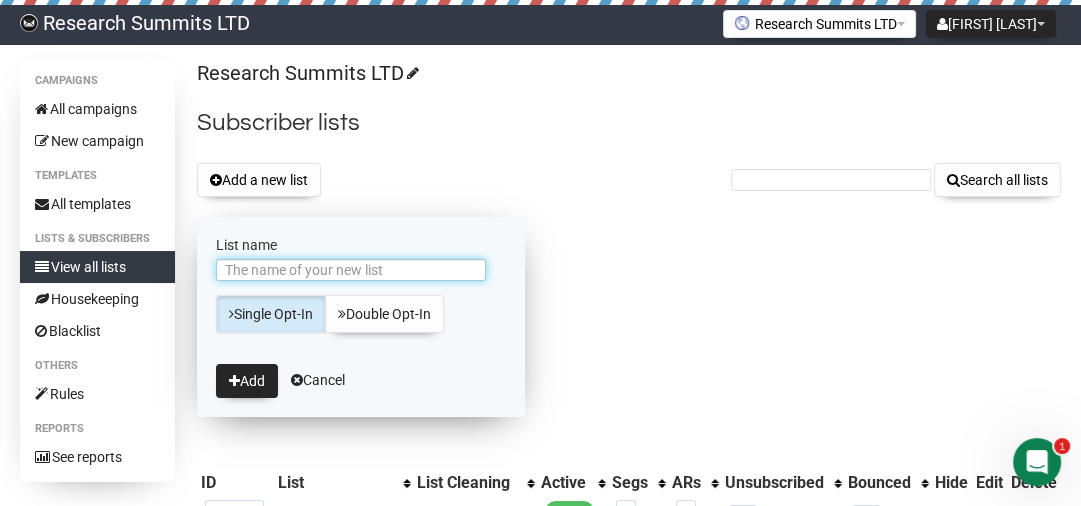 click on "List name" at bounding box center [351, 270] 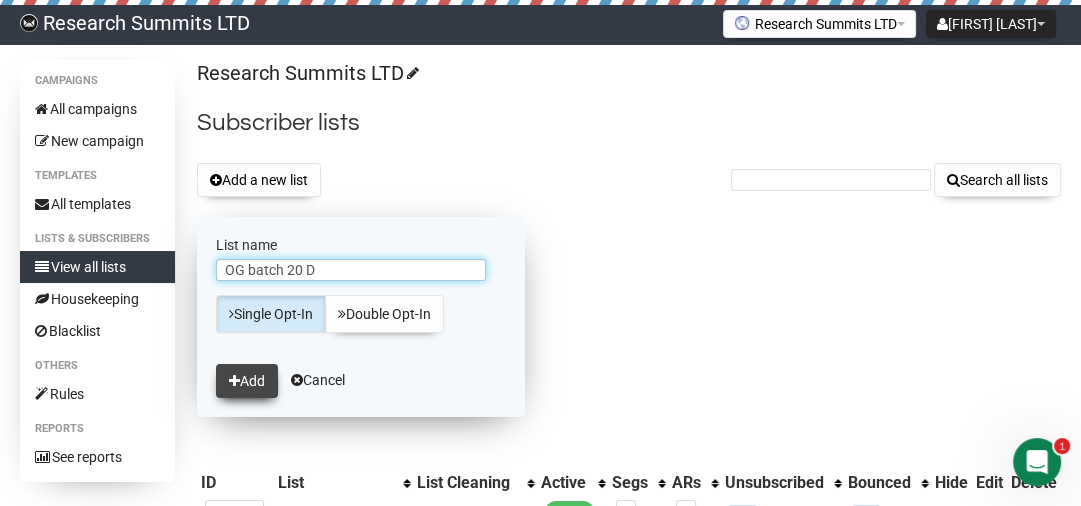 type on "OG batch 20 D" 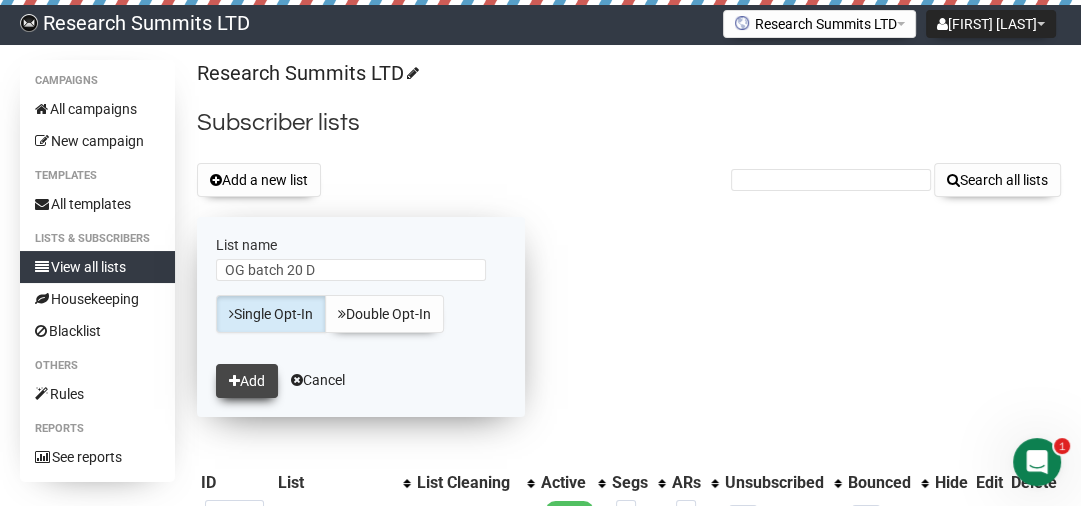 click on "Add" at bounding box center (247, 381) 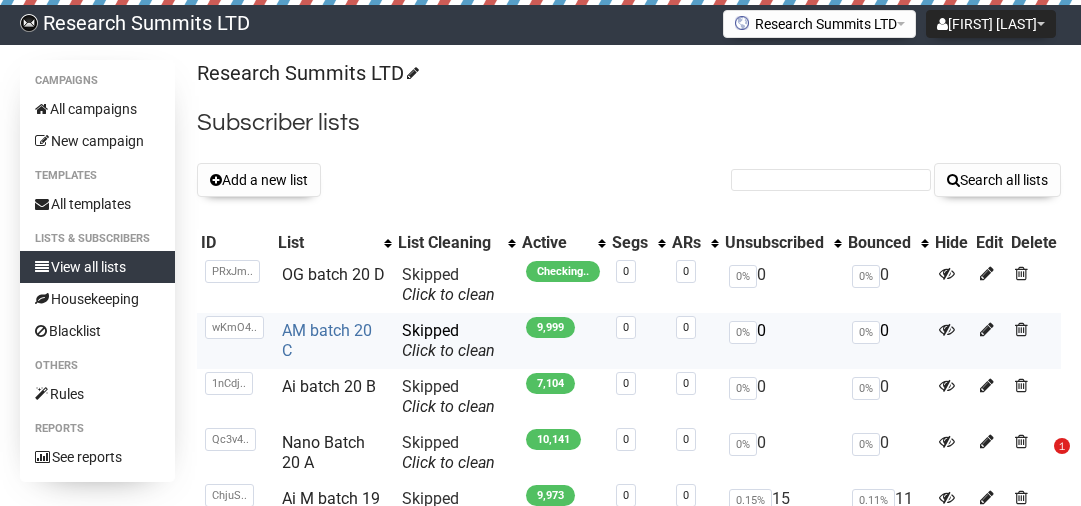 scroll, scrollTop: 0, scrollLeft: 0, axis: both 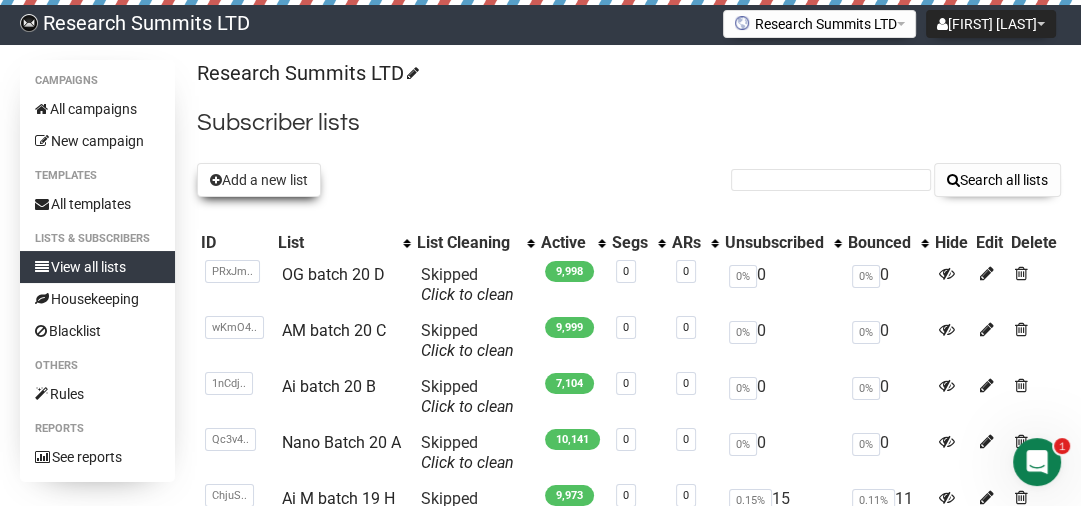 click on "Add a new list" at bounding box center (259, 180) 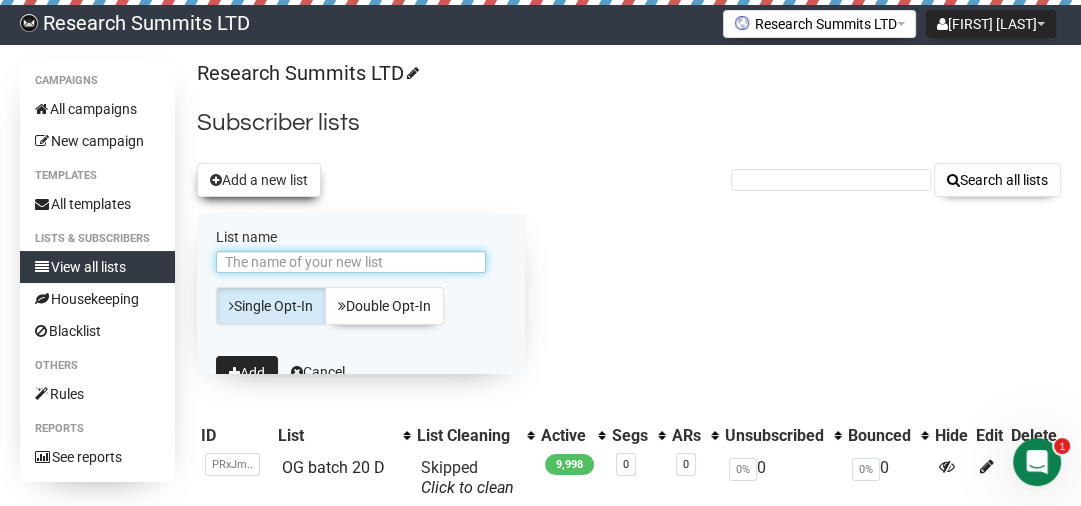scroll, scrollTop: 0, scrollLeft: 0, axis: both 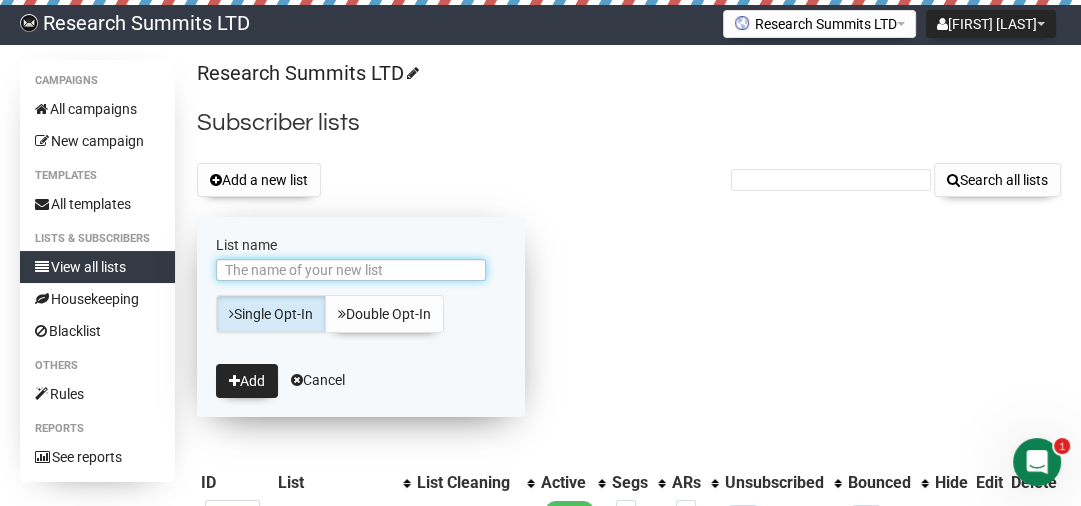 click on "List name" at bounding box center (351, 270) 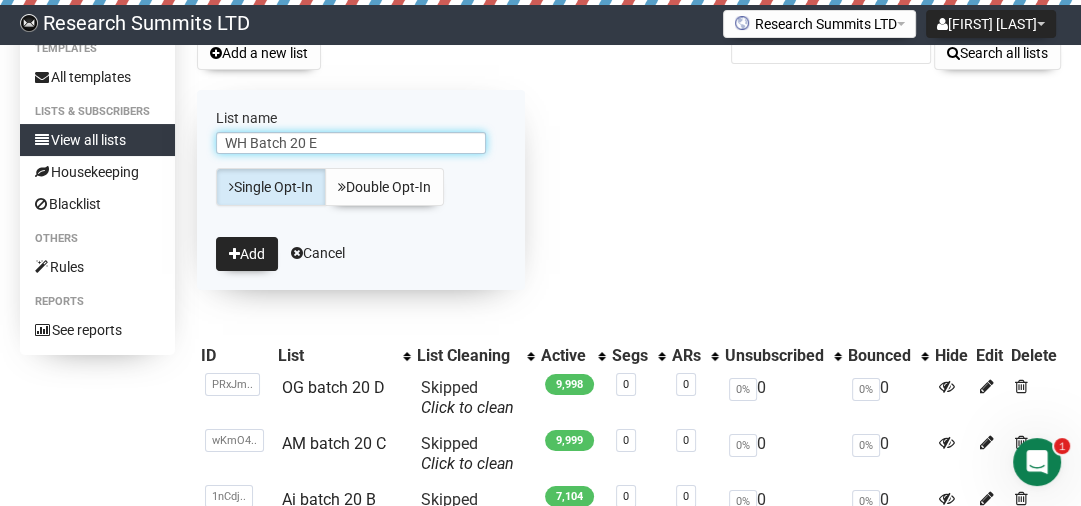 scroll, scrollTop: 160, scrollLeft: 0, axis: vertical 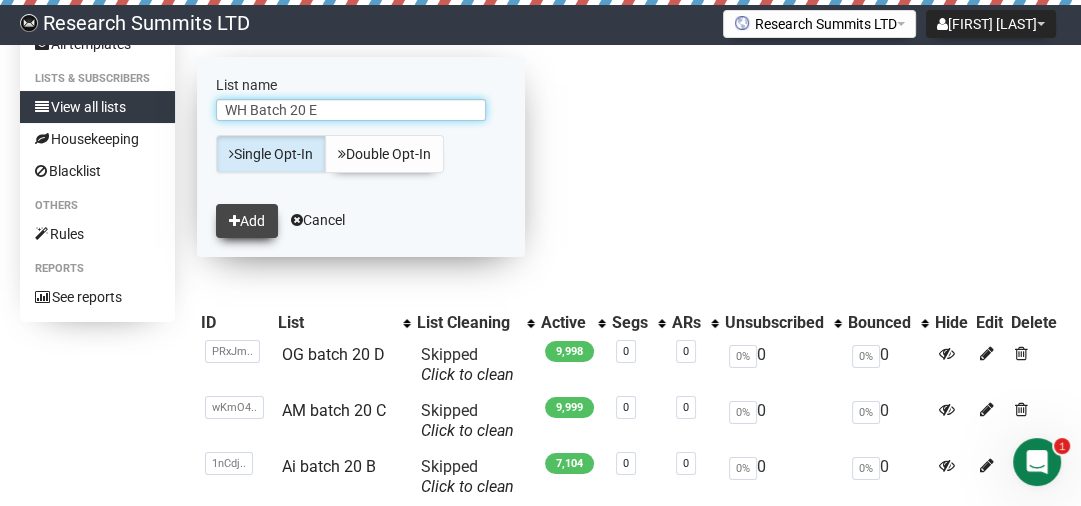 type on "WH Batch 20 E" 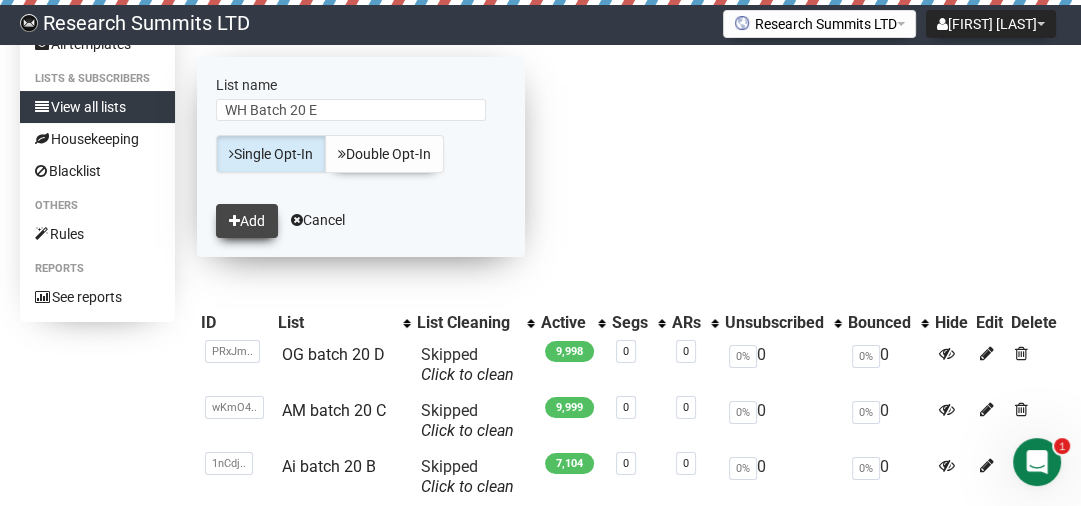 click on "Add" at bounding box center (247, 221) 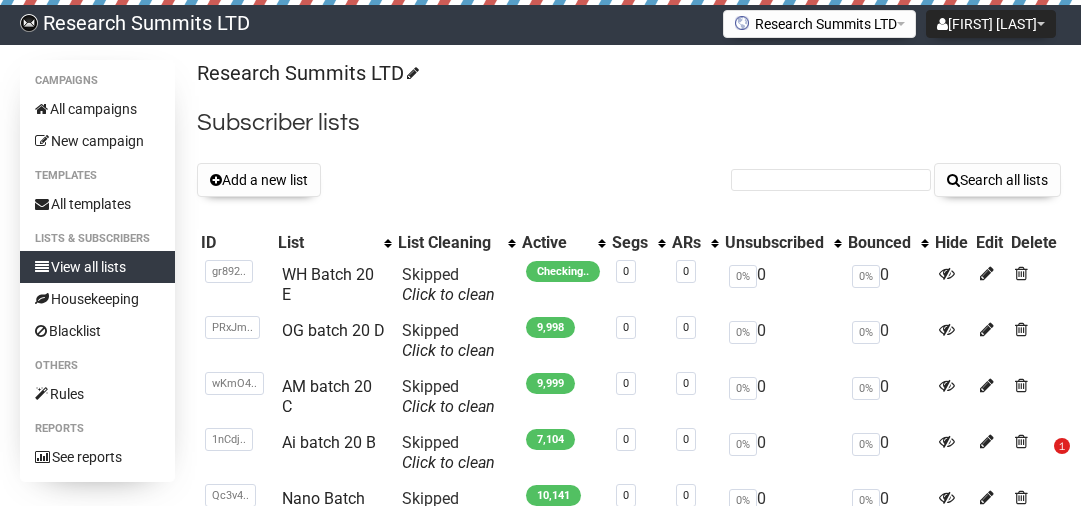 scroll, scrollTop: 0, scrollLeft: 0, axis: both 